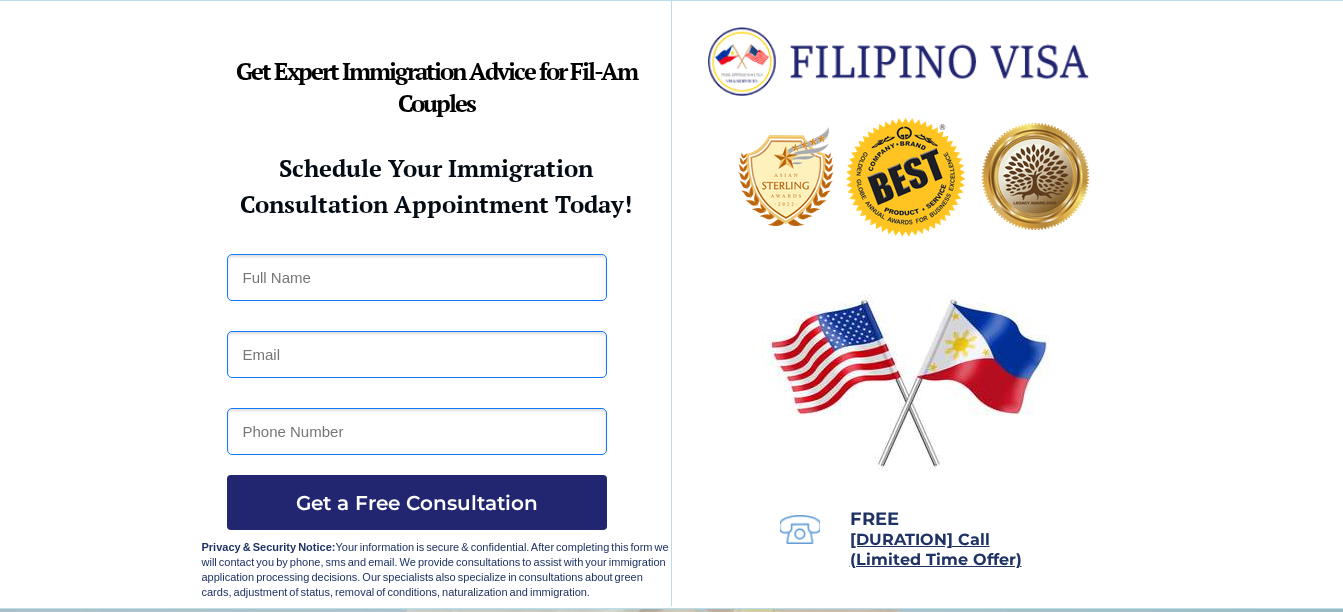 scroll, scrollTop: 0, scrollLeft: 0, axis: both 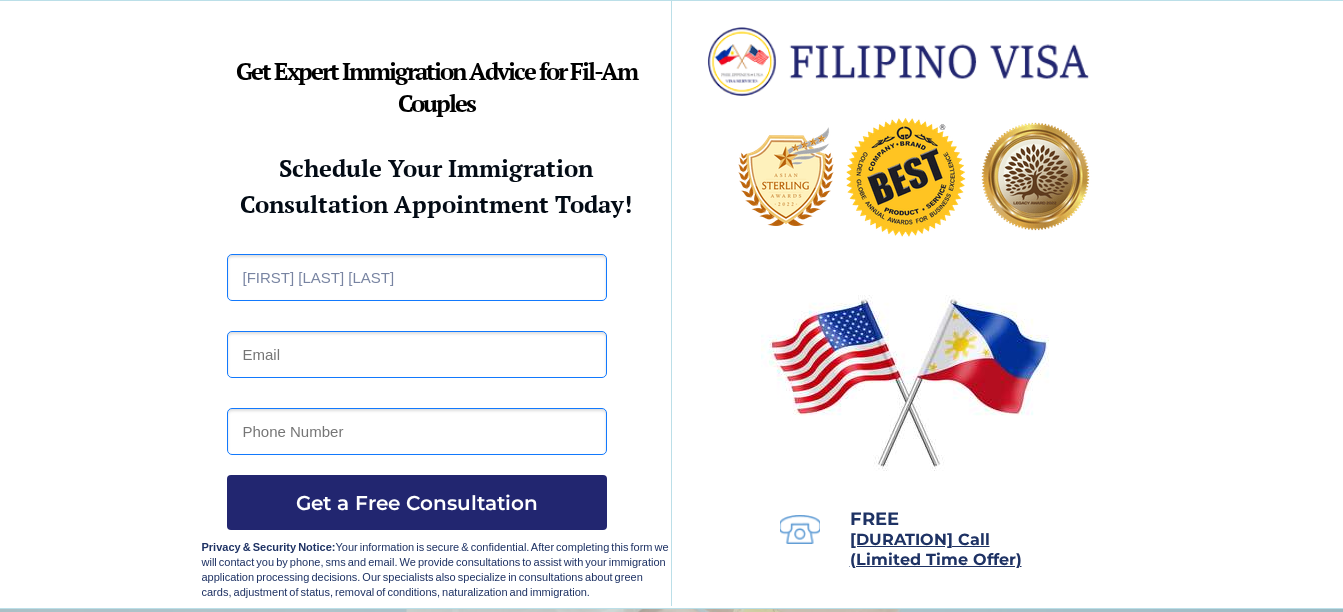 type on "DESMOND SUNNY ADELOJE" 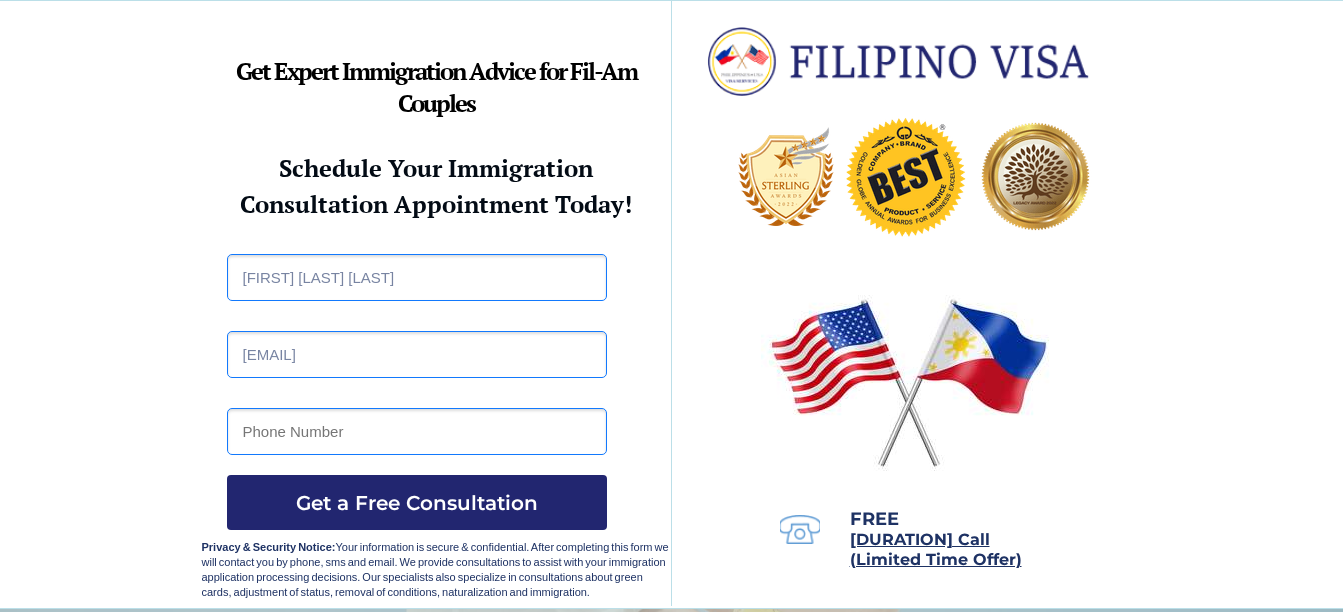 type on "dsloje74@gmail.com" 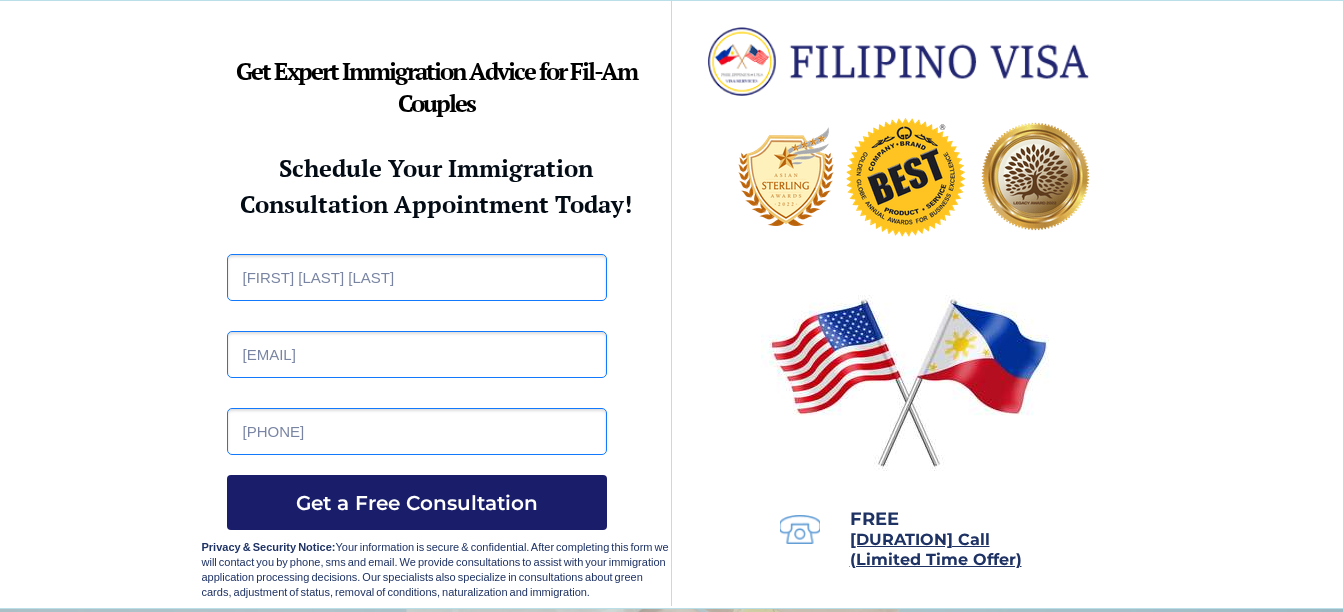 type on "+234 802 309 0861" 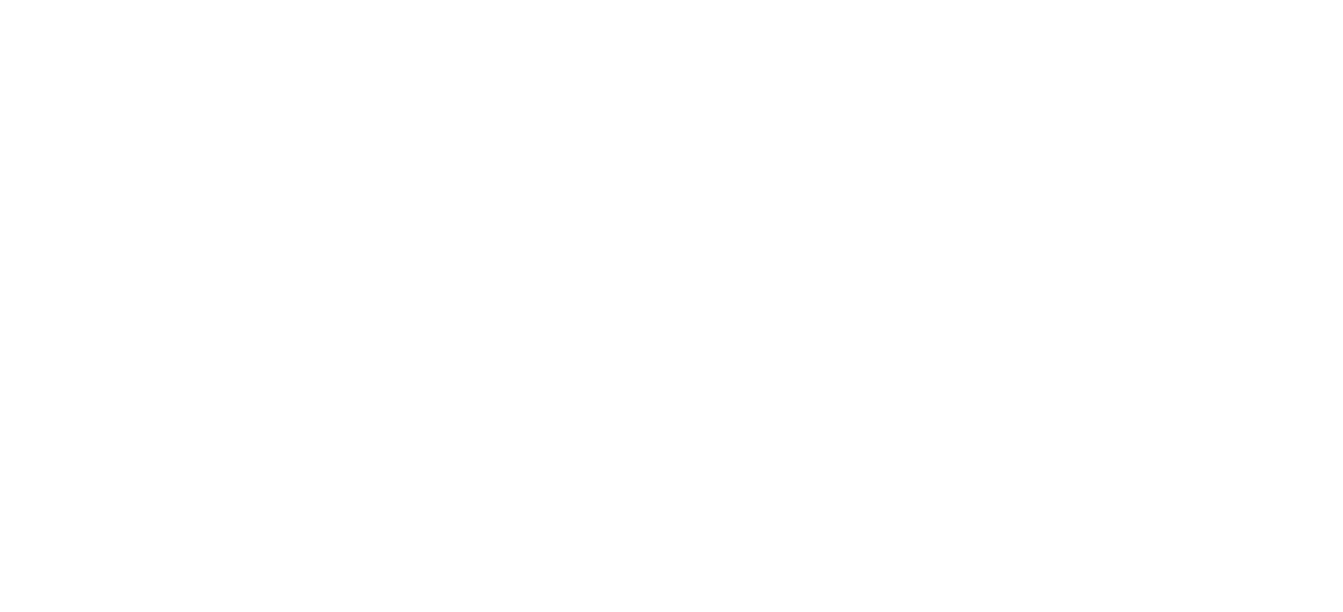 scroll, scrollTop: 0, scrollLeft: 0, axis: both 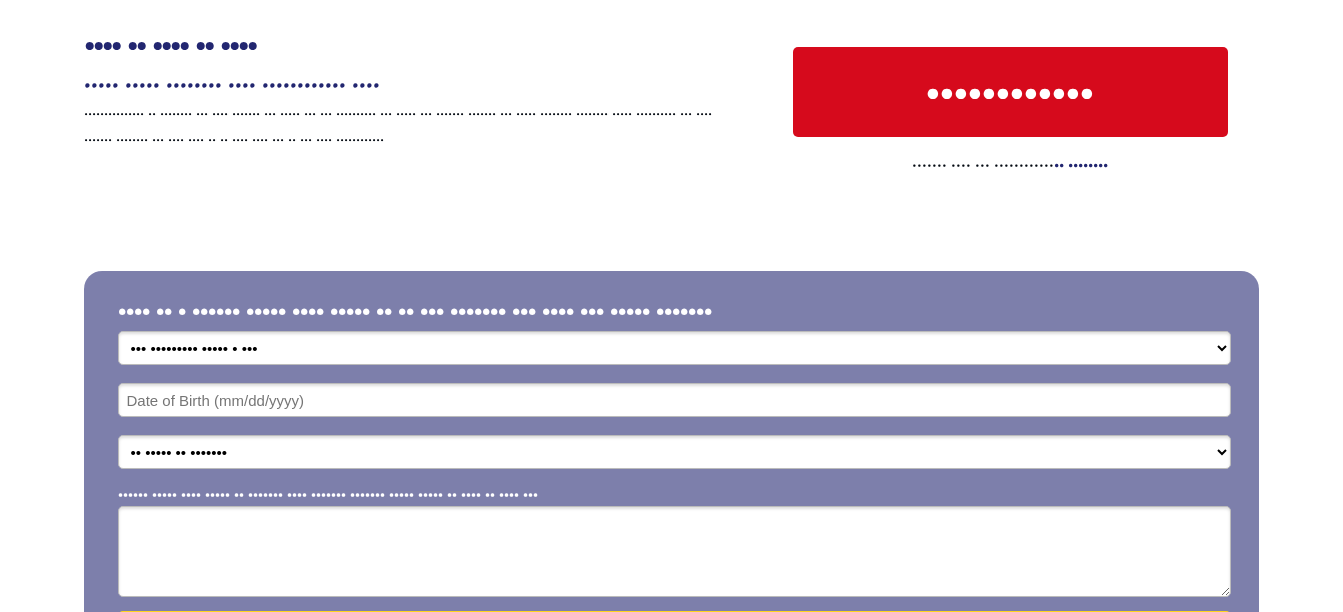 click on "••• ••••••••• ••••• • •••
• ••••• •••• •• ••••• ••••••••
•••••••••• •••• ••• ••• ••••••••••• ••••••
••••••• •••• ••• ••• ••••••••••• •••••
••••••• •••• ••• ••• ••••••••••• ••••••
••••••••••• ••• •••
••••• •••• ••• •••
••••••• •••• ••• ••• •••••••••
•••••• •••• ••• ••• •••••••••••••••••••••••••
••••••• •••• ••• ••• ••••••••••• •••••• •••• ••• ••• •••••••••" at bounding box center (674, 348) 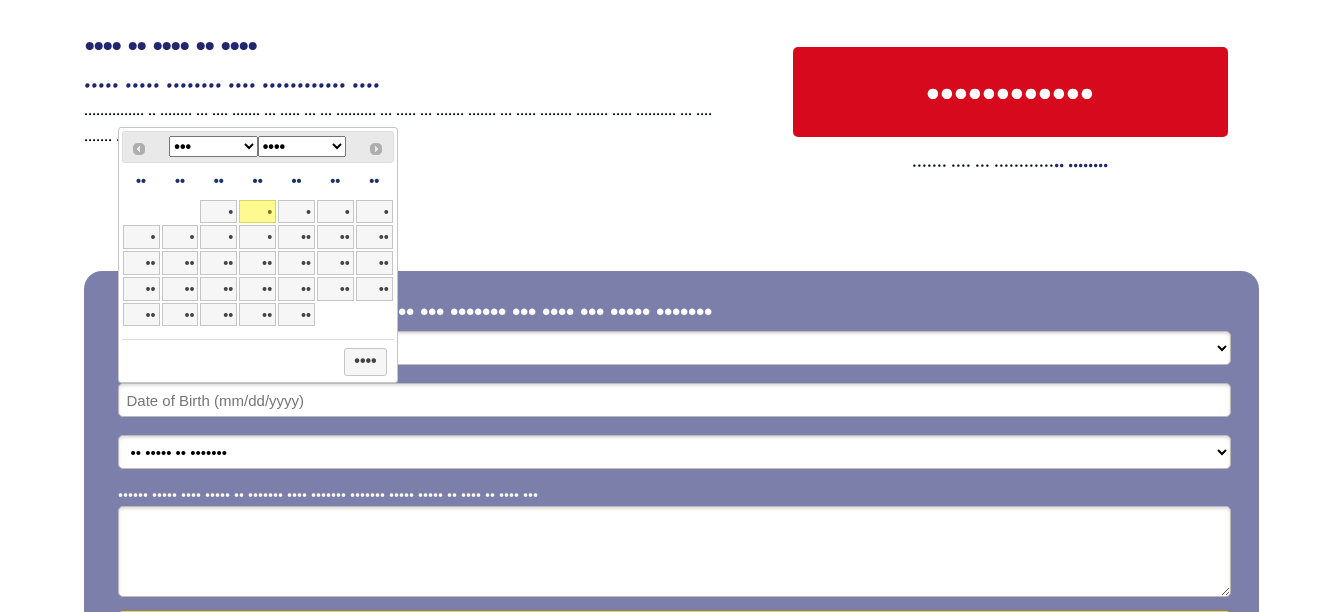 click on "••• ••• ••• ••• ••• ••• ••• ••• ••• ••• ••• •••" at bounding box center (213, 146) 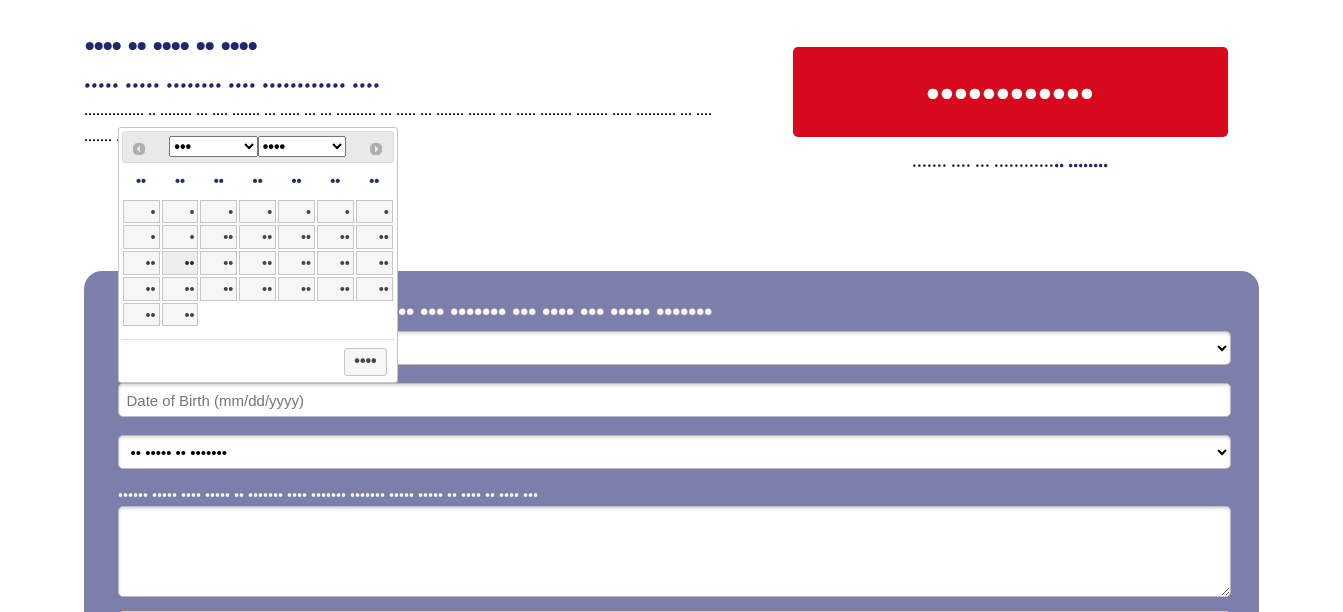 click on "••" at bounding box center (180, 263) 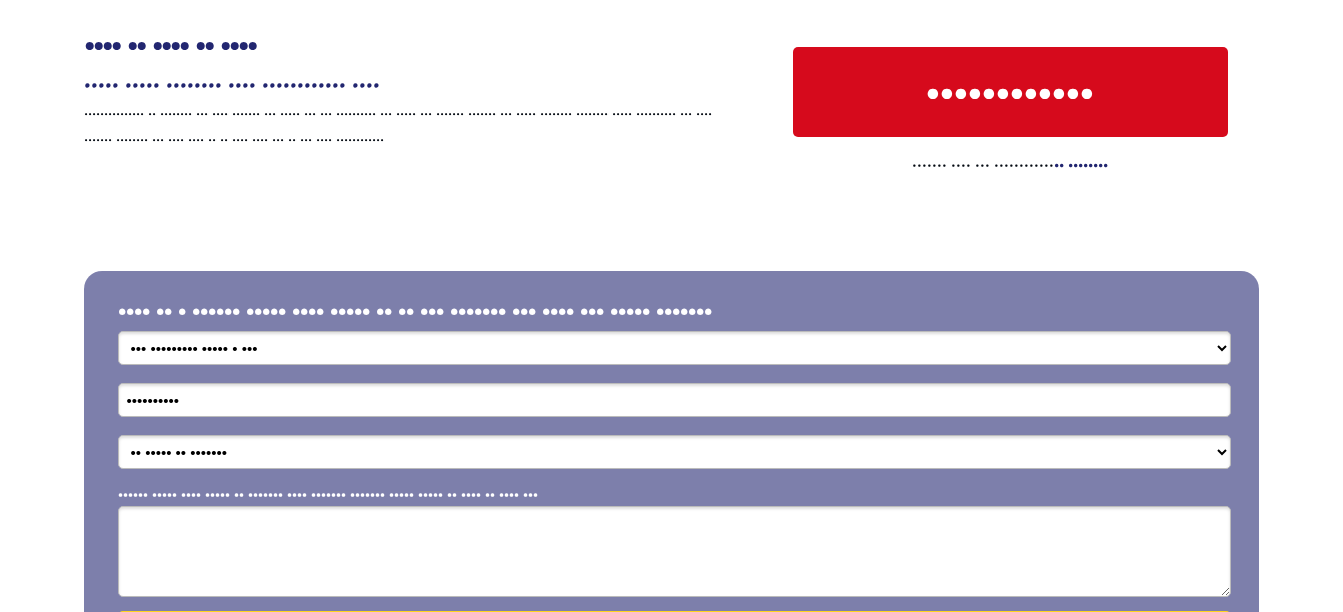 click on "••••••••••" at bounding box center (674, 400) 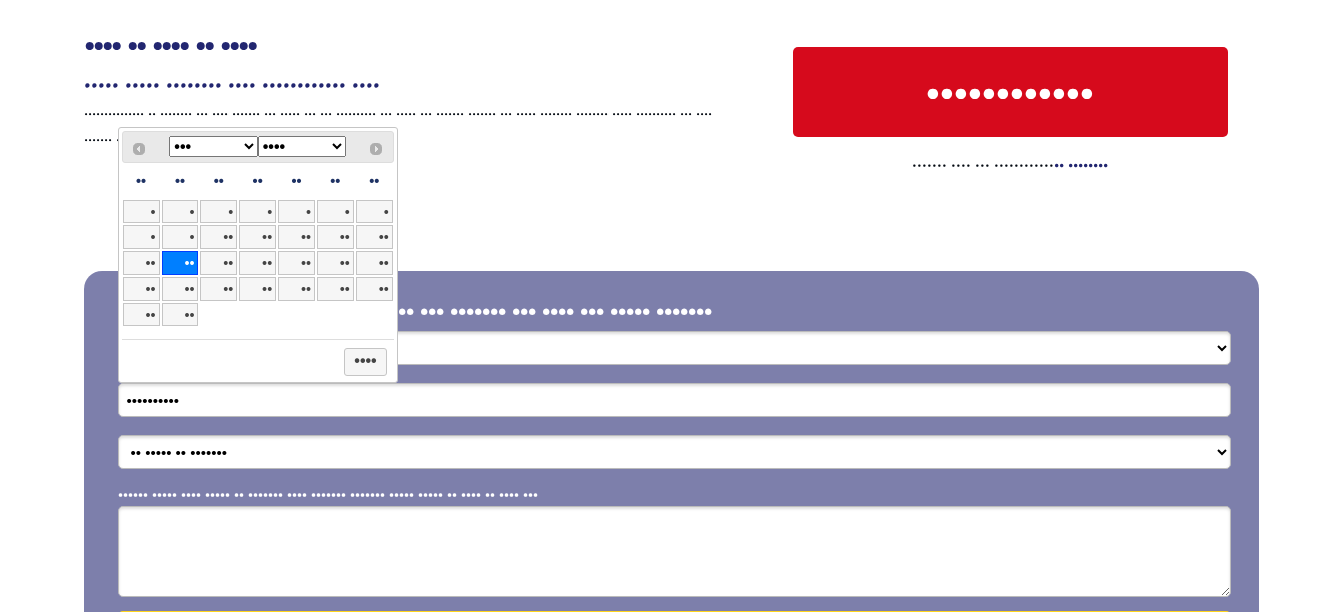 click on "•••• •••• •••• •••• •••• •••• •••• •••• •••• •••• •••• •••• •••• •••• •••• •••• •••• •••• •••• •••• •••• •••• •••• •••• •••• •••• •••• •••• •••• •••• •••• •••• •••• •••• •••• •••• •••• •••• •••• •••• •••• •••• •••• •••• •••• •••• •••• •••• •••• •••• •••• •••• •••• •••• •••• •••• •••• •••• •••• •••• ••••" at bounding box center (302, 146) 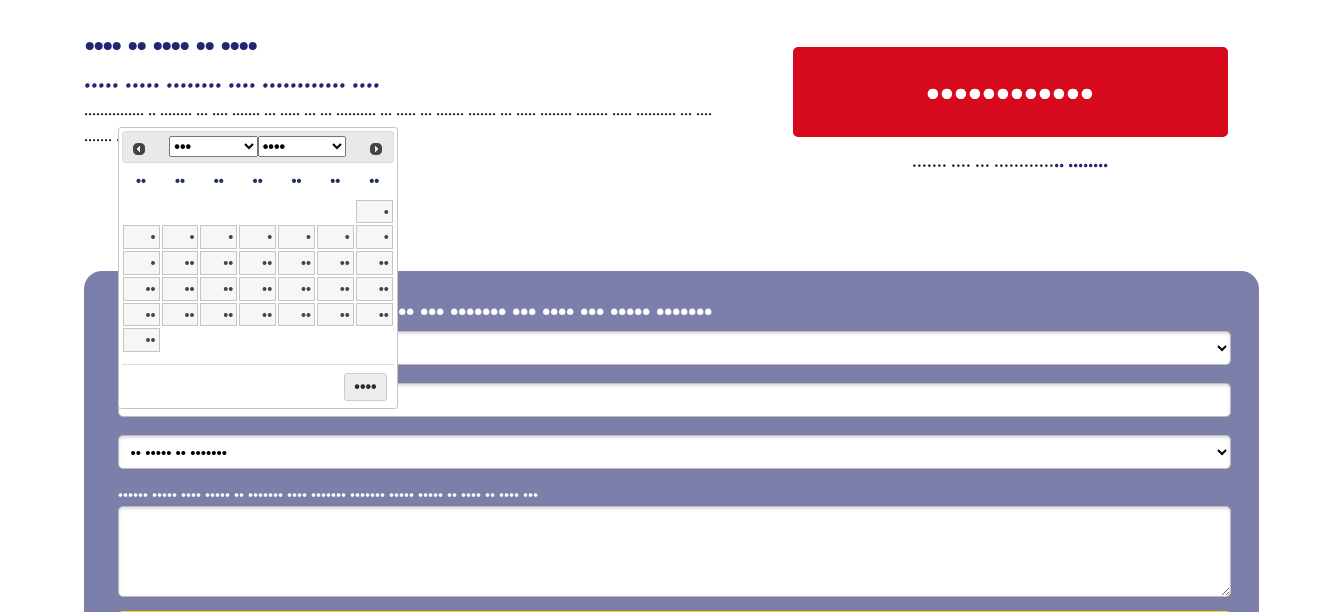 click on "••••" at bounding box center (366, 387) 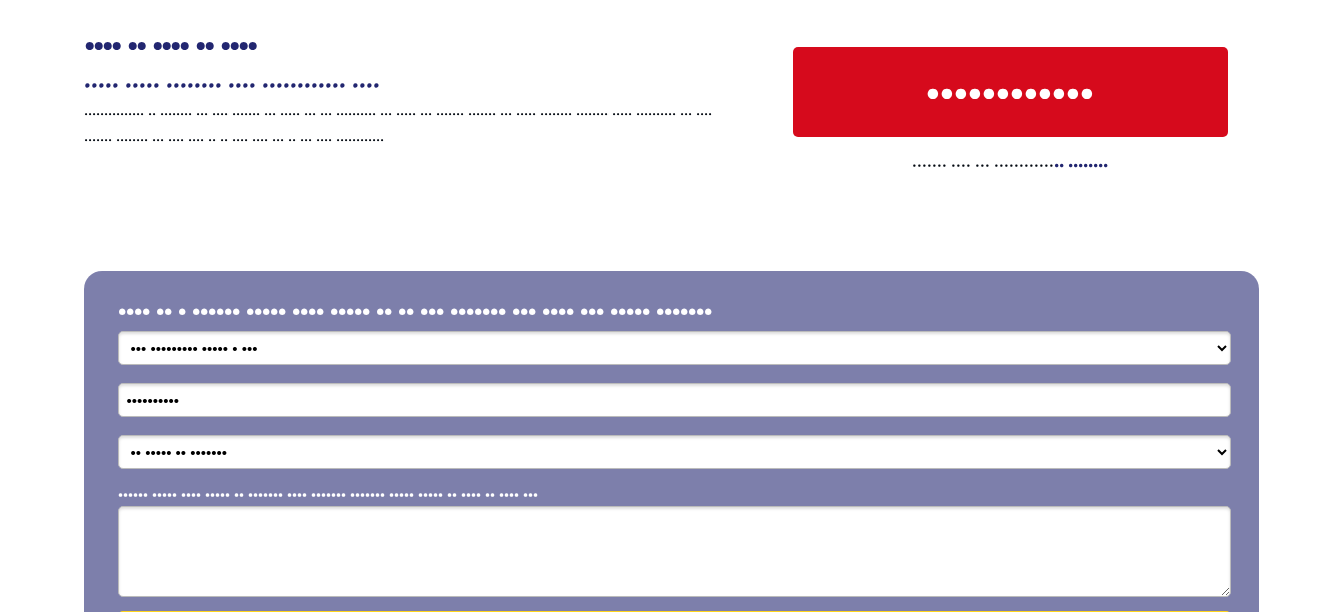 click on "•• ••••• •• •••••••
••• •••••••• • ••• •••• •••••••
••••••
•••• •••••••• • • •••• •• ••••" at bounding box center [674, 452] 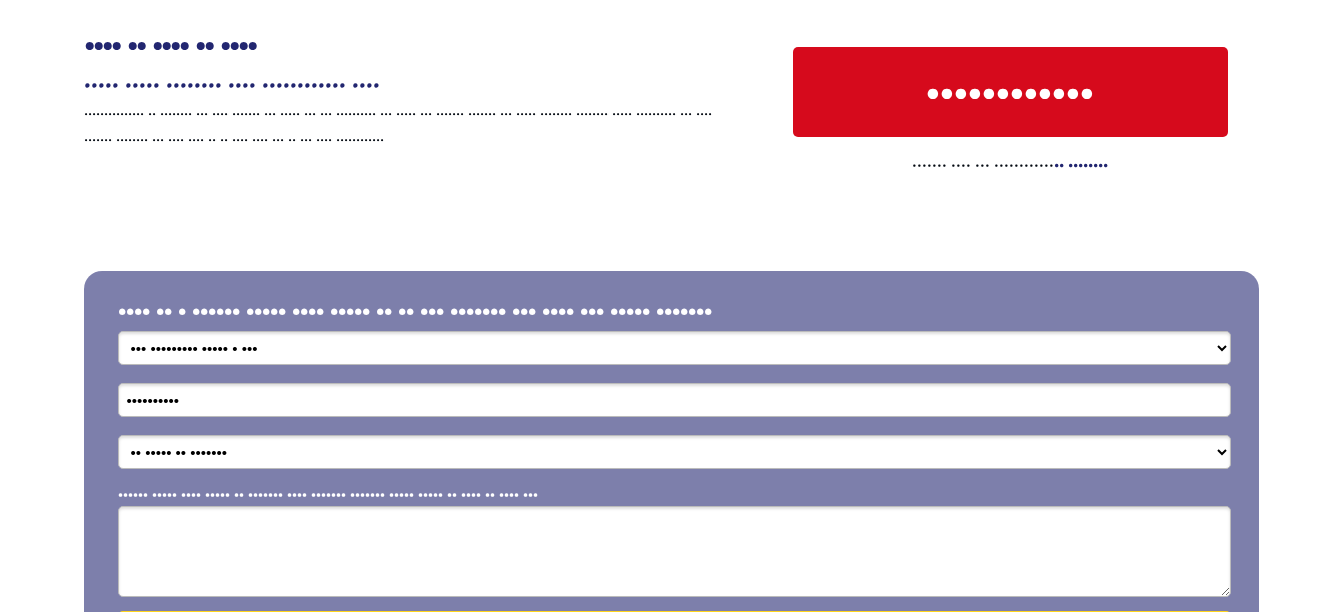 select on "••••" 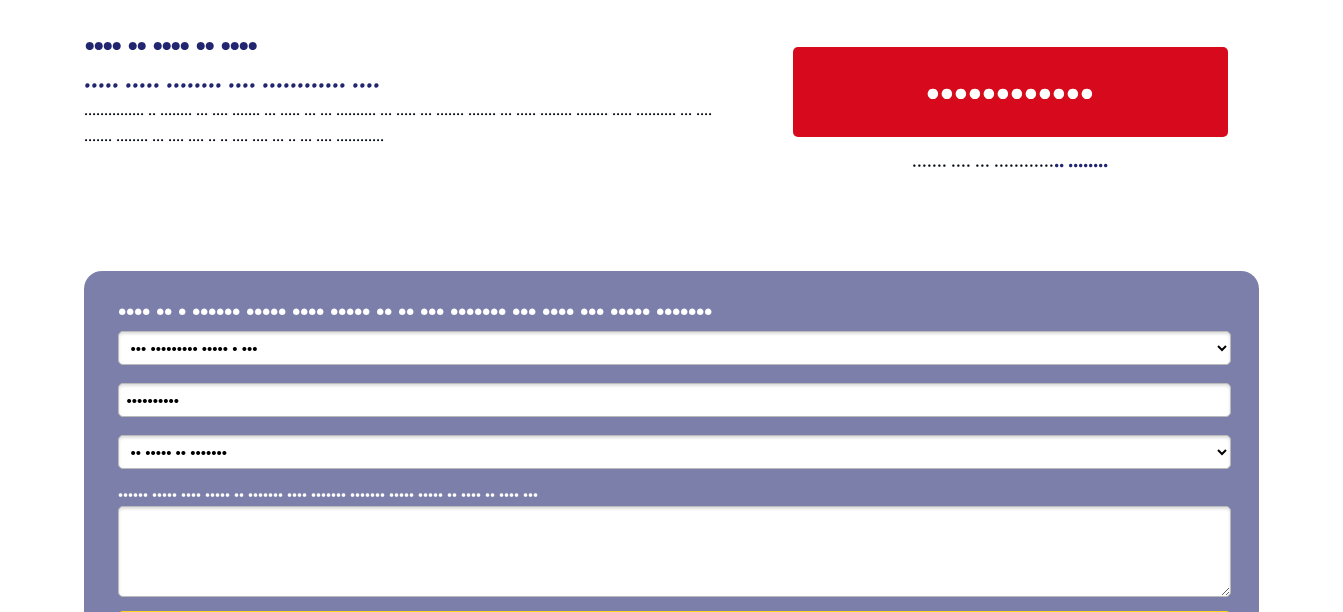 click on "•• ••••• •• •••••••
••• •••••••• • ••• •••• •••••••
••••••
•••• •••••••• • • •••• •• ••••" at bounding box center (674, 452) 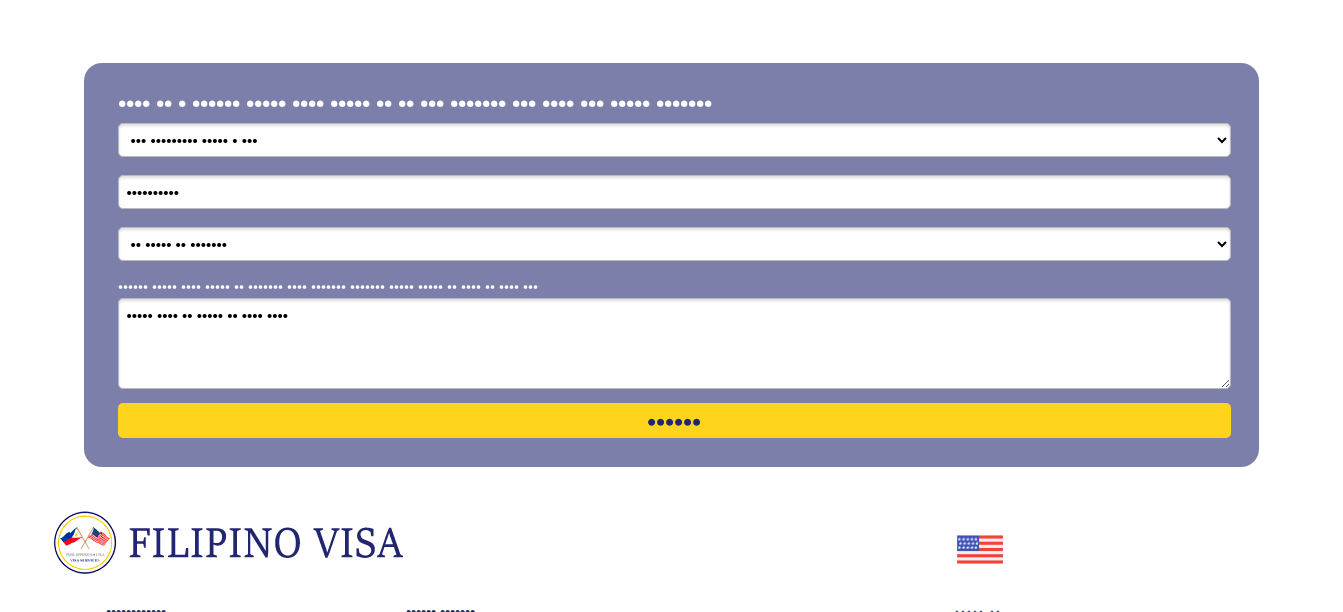 scroll, scrollTop: 371, scrollLeft: 0, axis: vertical 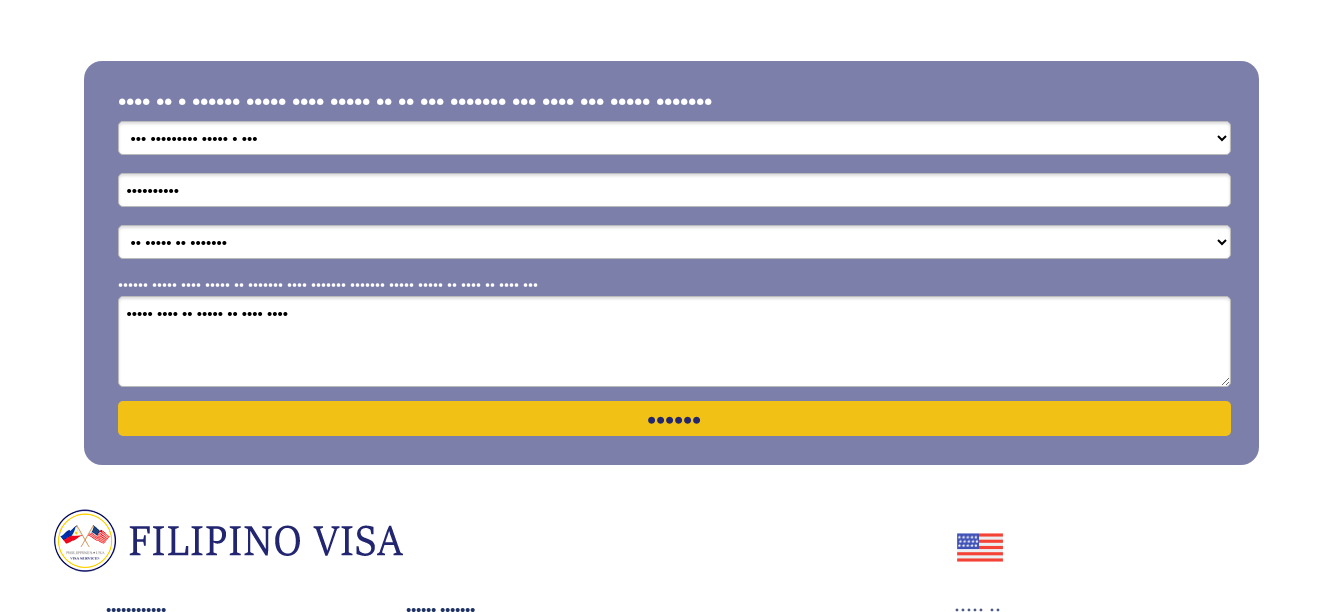 type on "••••• •••• •• ••••• •• •••• ••••" 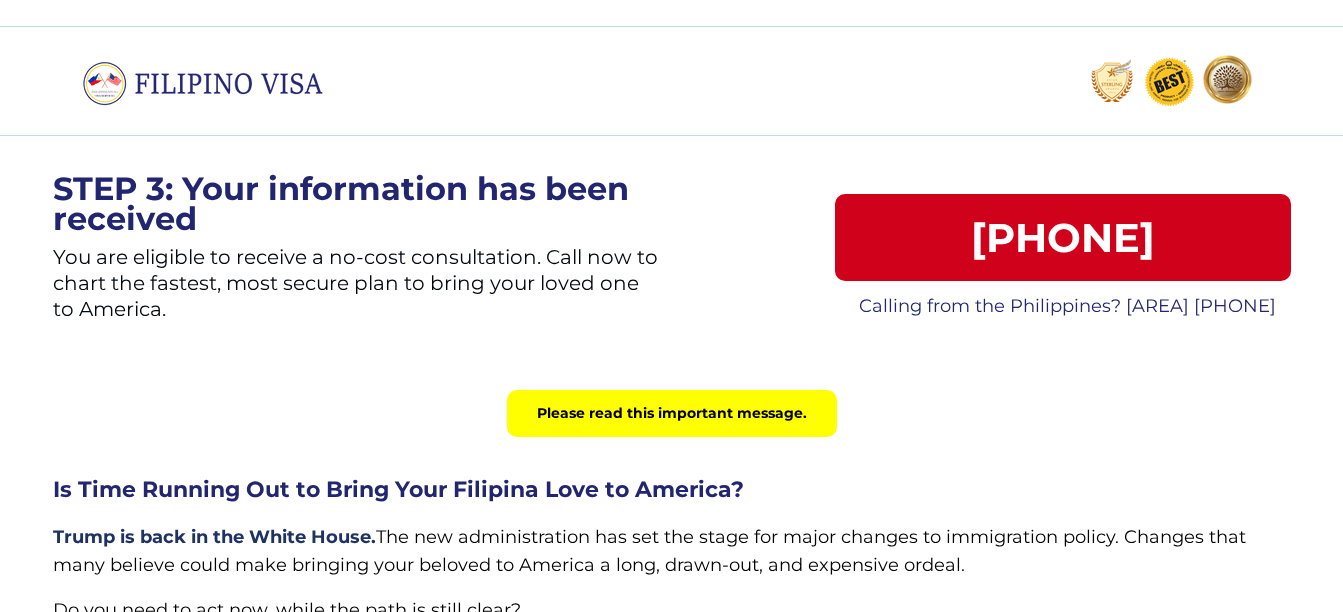 scroll, scrollTop: 0, scrollLeft: 0, axis: both 